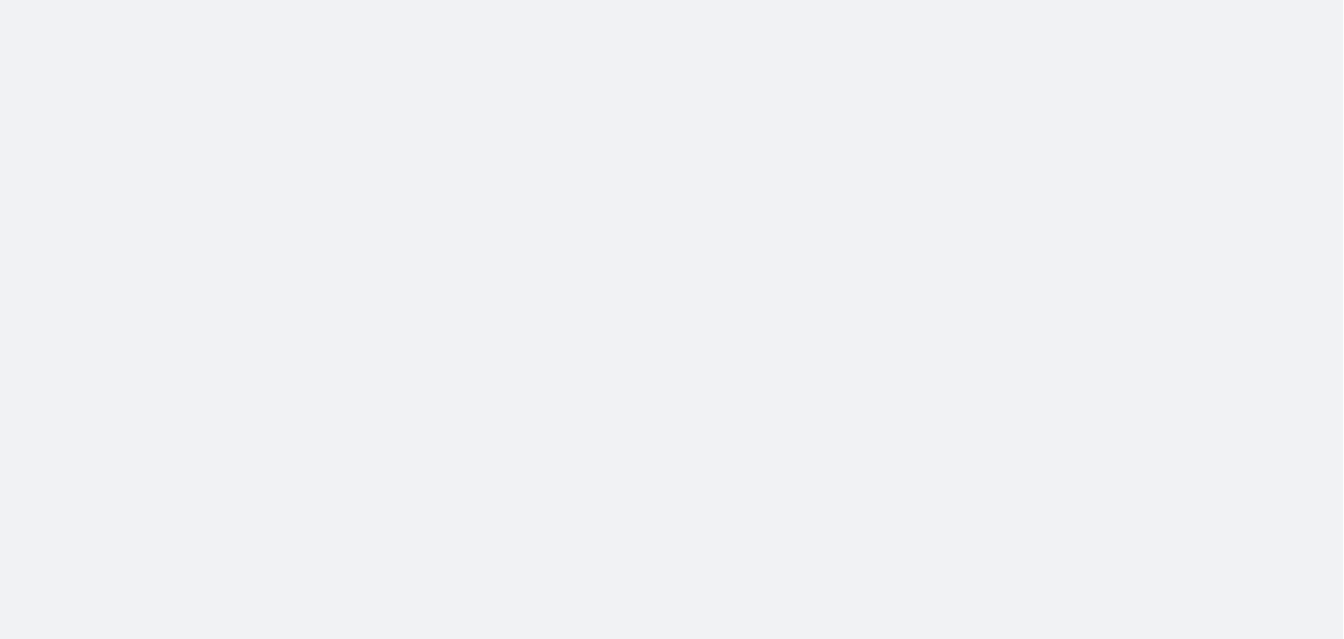 scroll, scrollTop: 0, scrollLeft: 0, axis: both 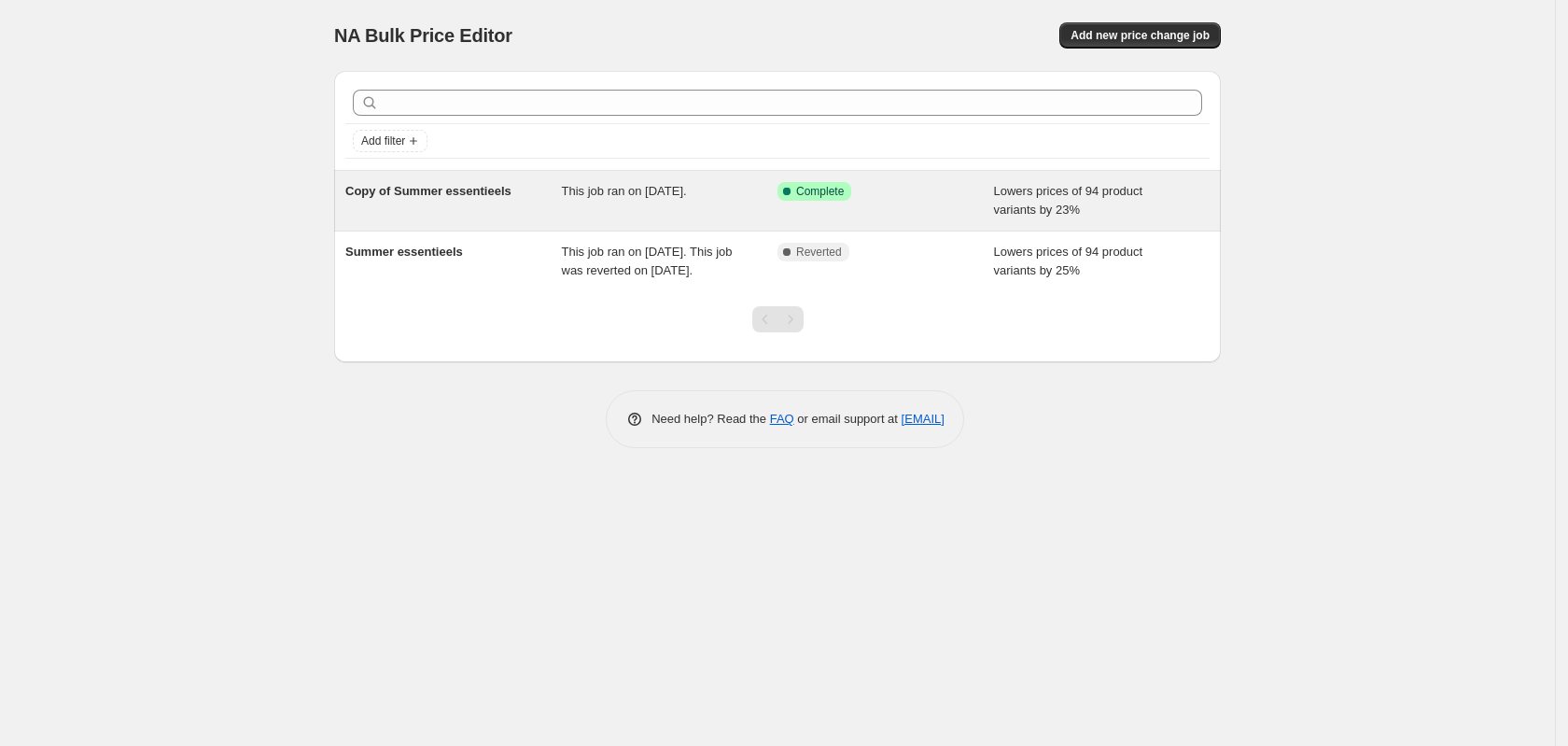 click on "Copy of Summer essentieels" at bounding box center (454, 201) 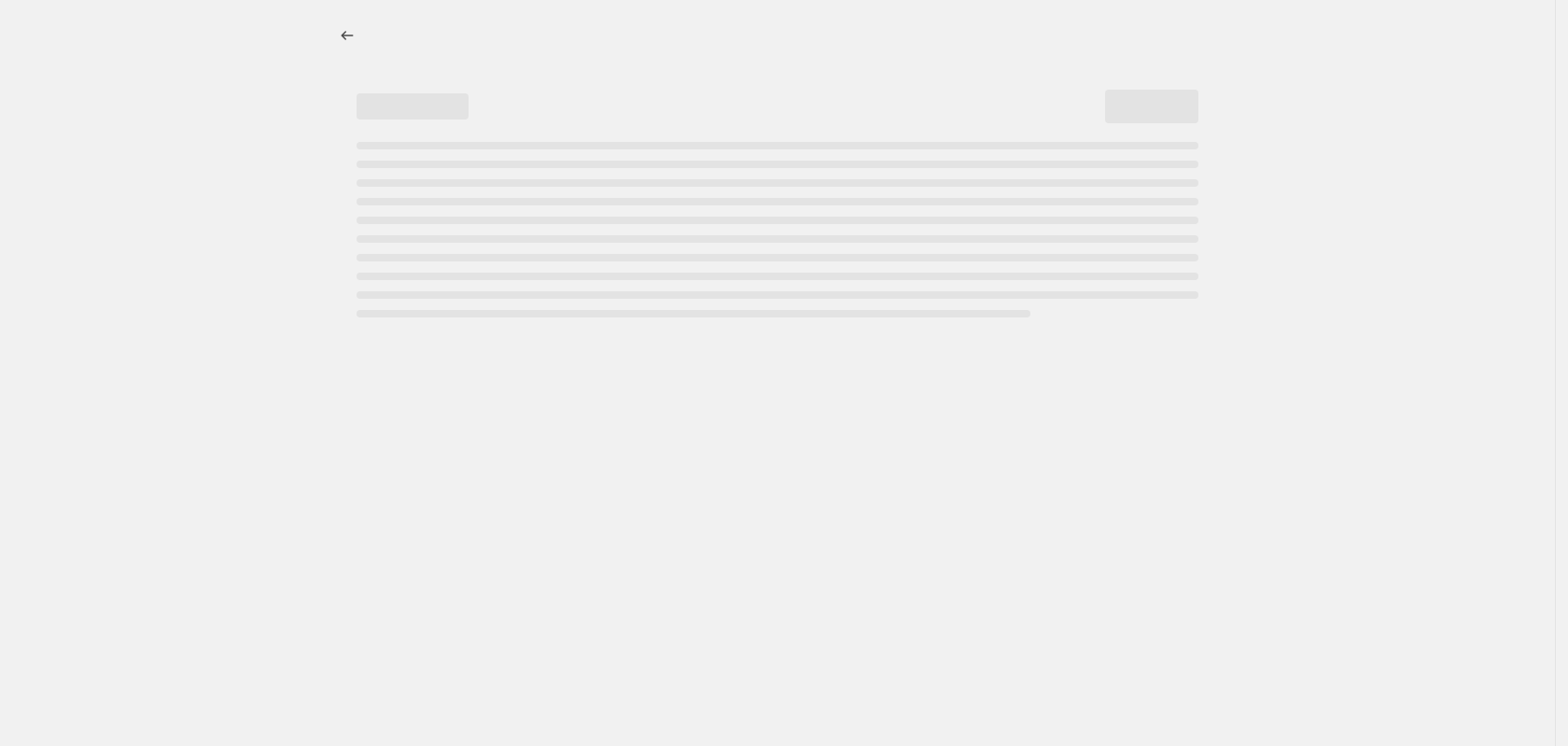 select on "percentage" 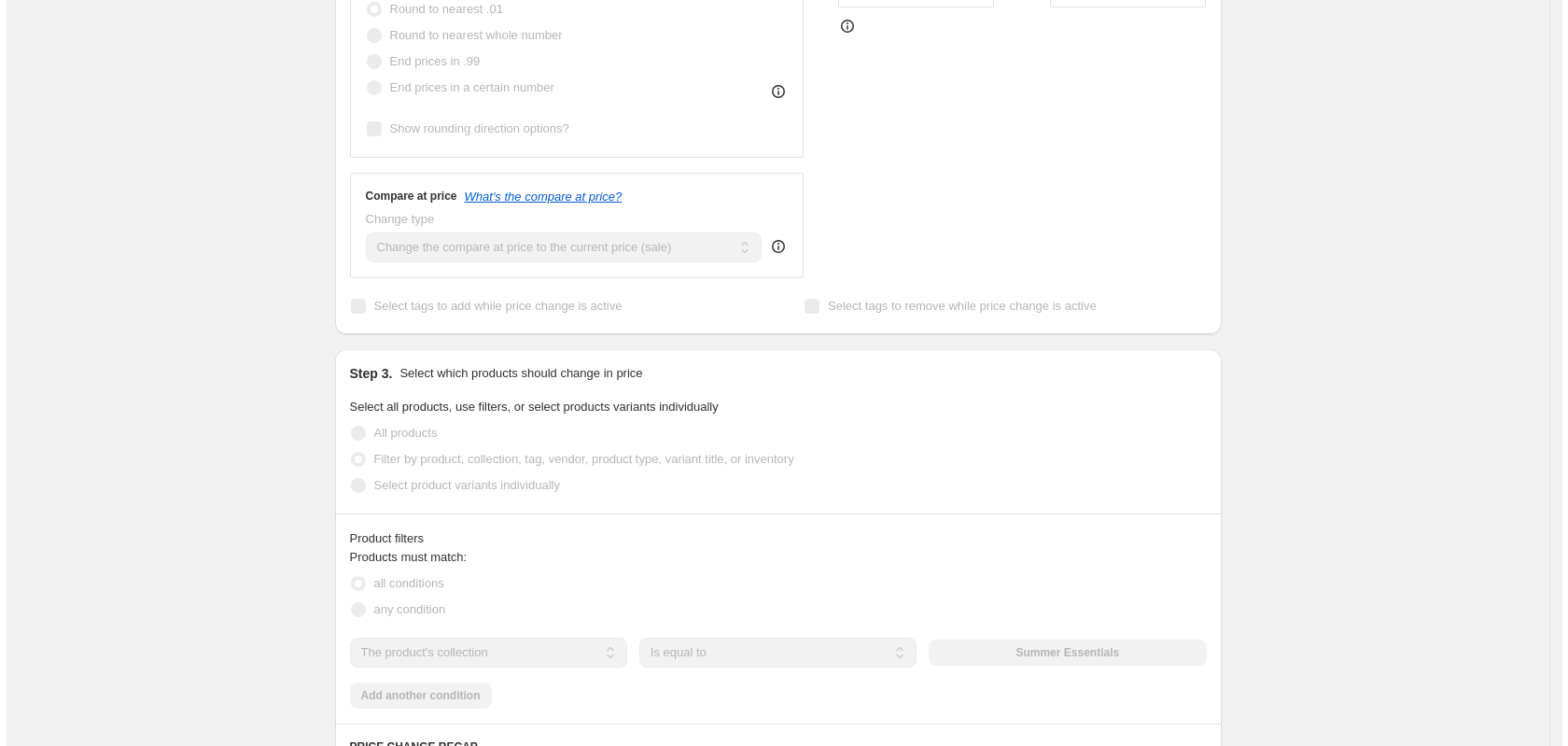 scroll, scrollTop: 0, scrollLeft: 0, axis: both 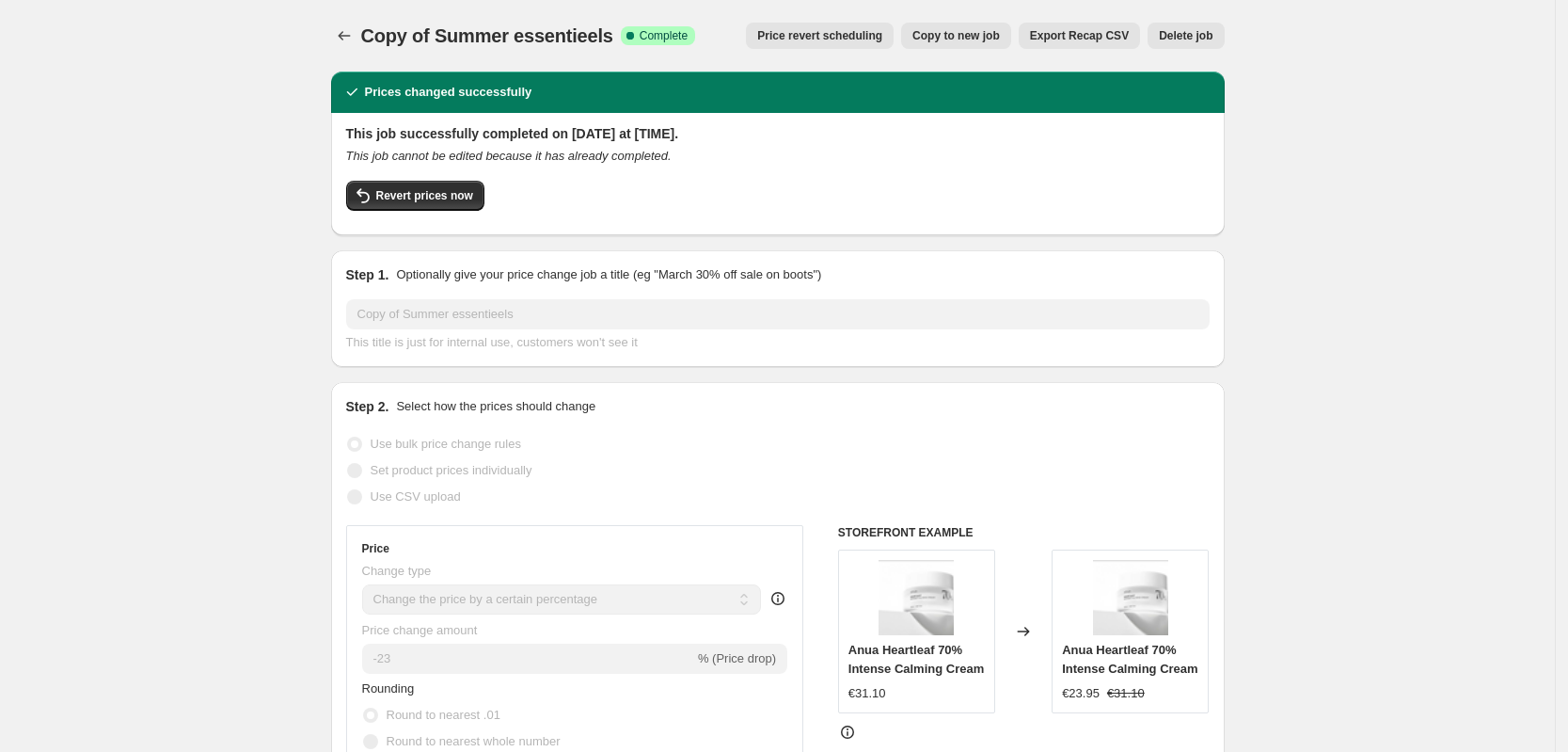 click on "Delete job" at bounding box center (1185, 36) 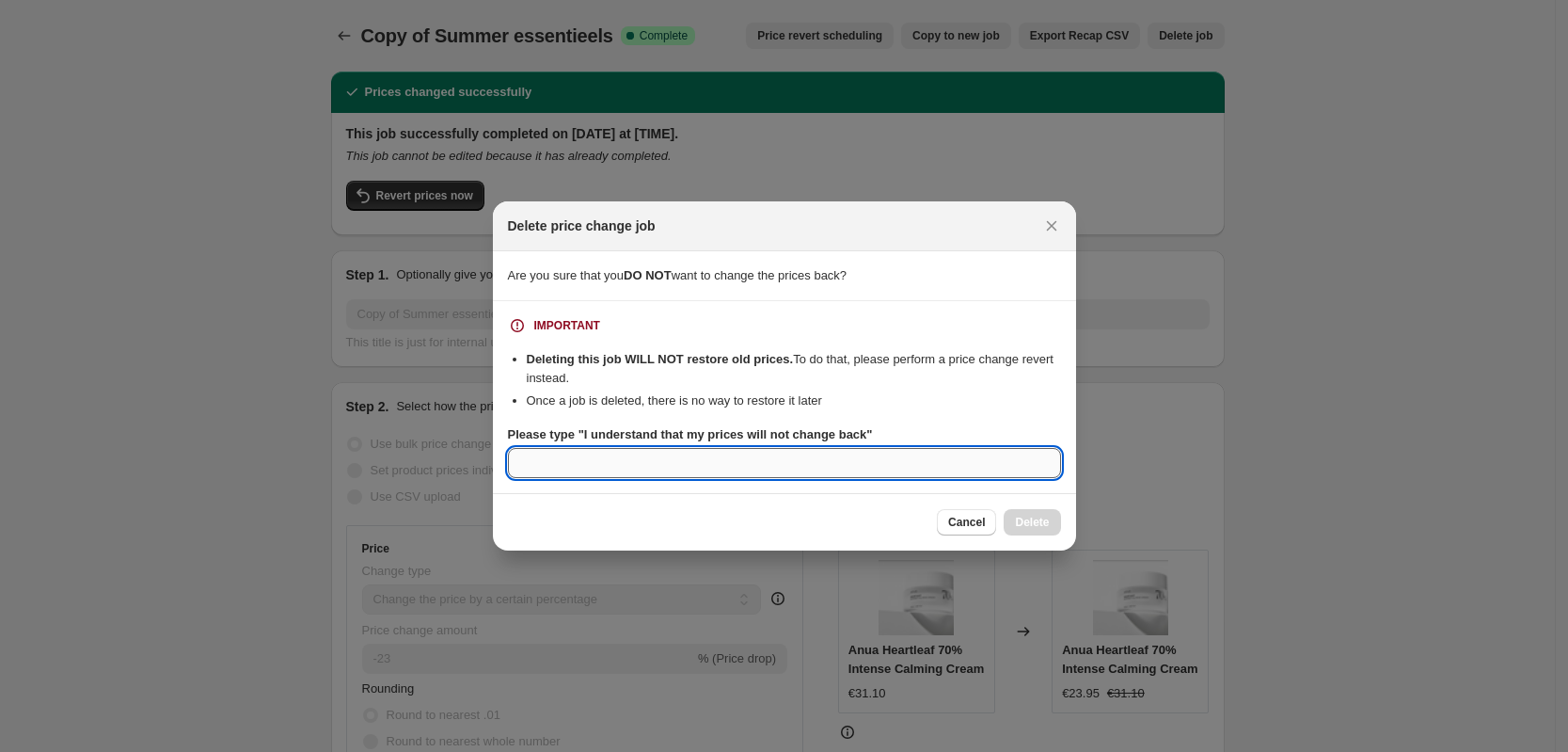 click on "Please type "I understand that my prices will not change back"" at bounding box center [784, 463] 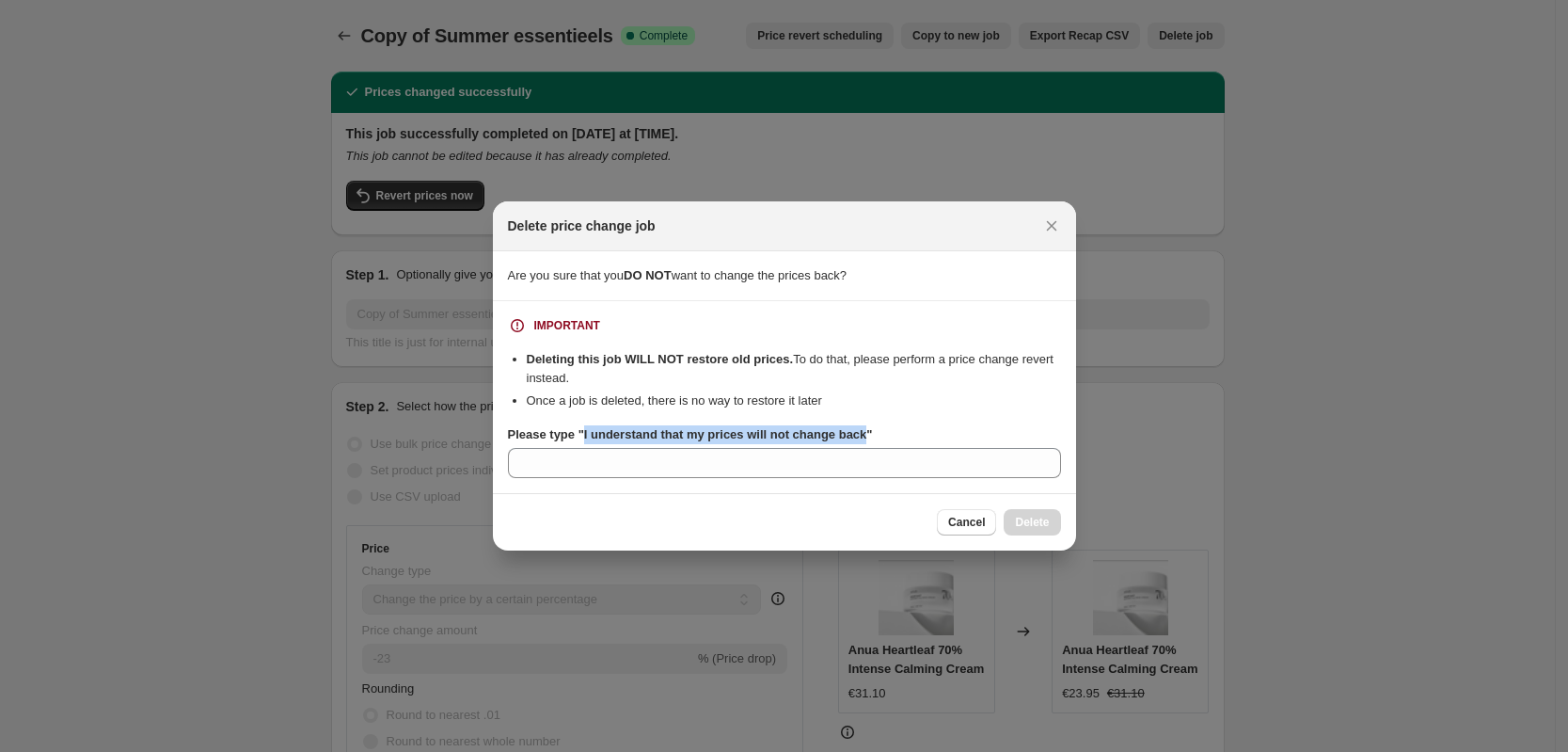 drag, startPoint x: 579, startPoint y: 433, endPoint x: 860, endPoint y: 434, distance: 281.00178 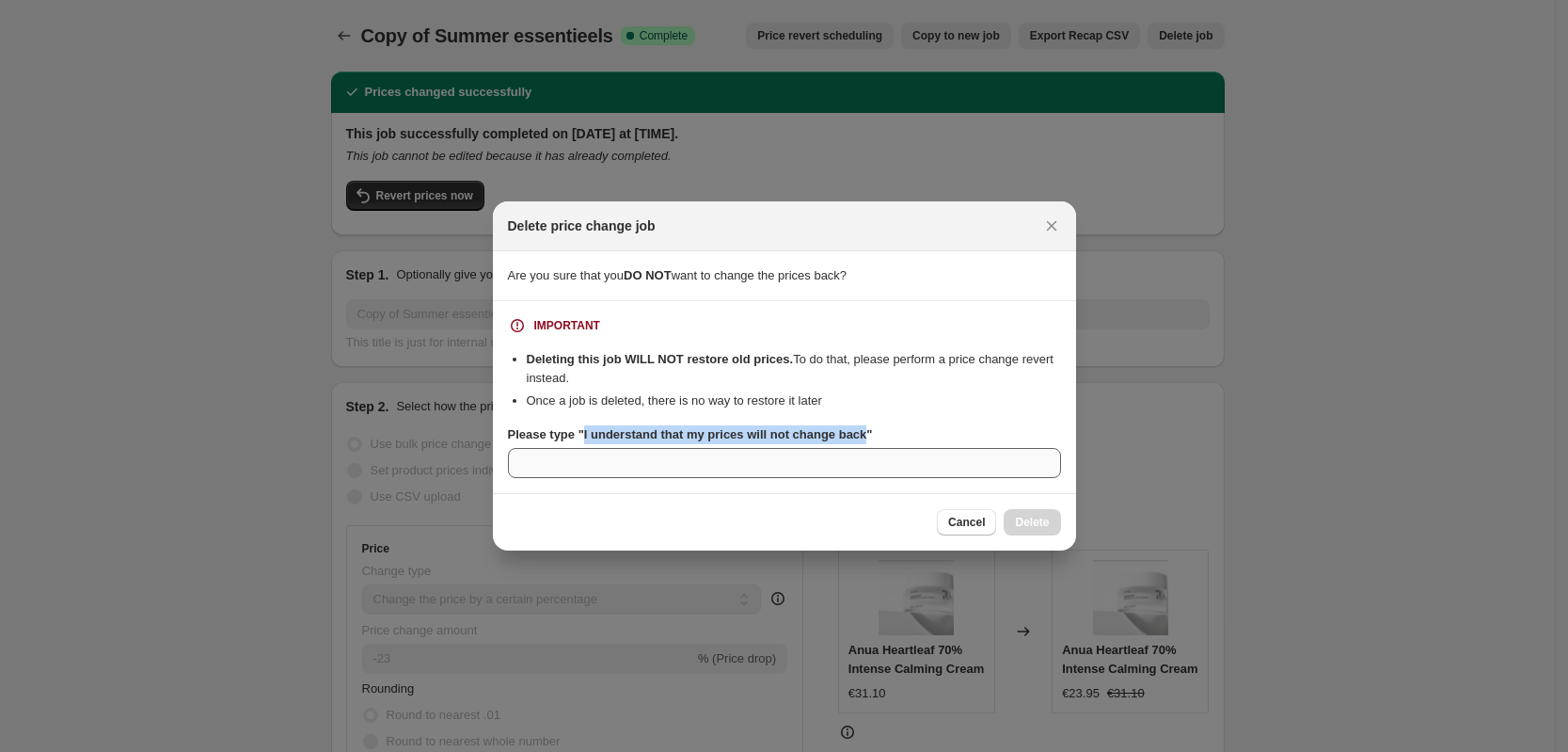 copy on "[PHRASE]" 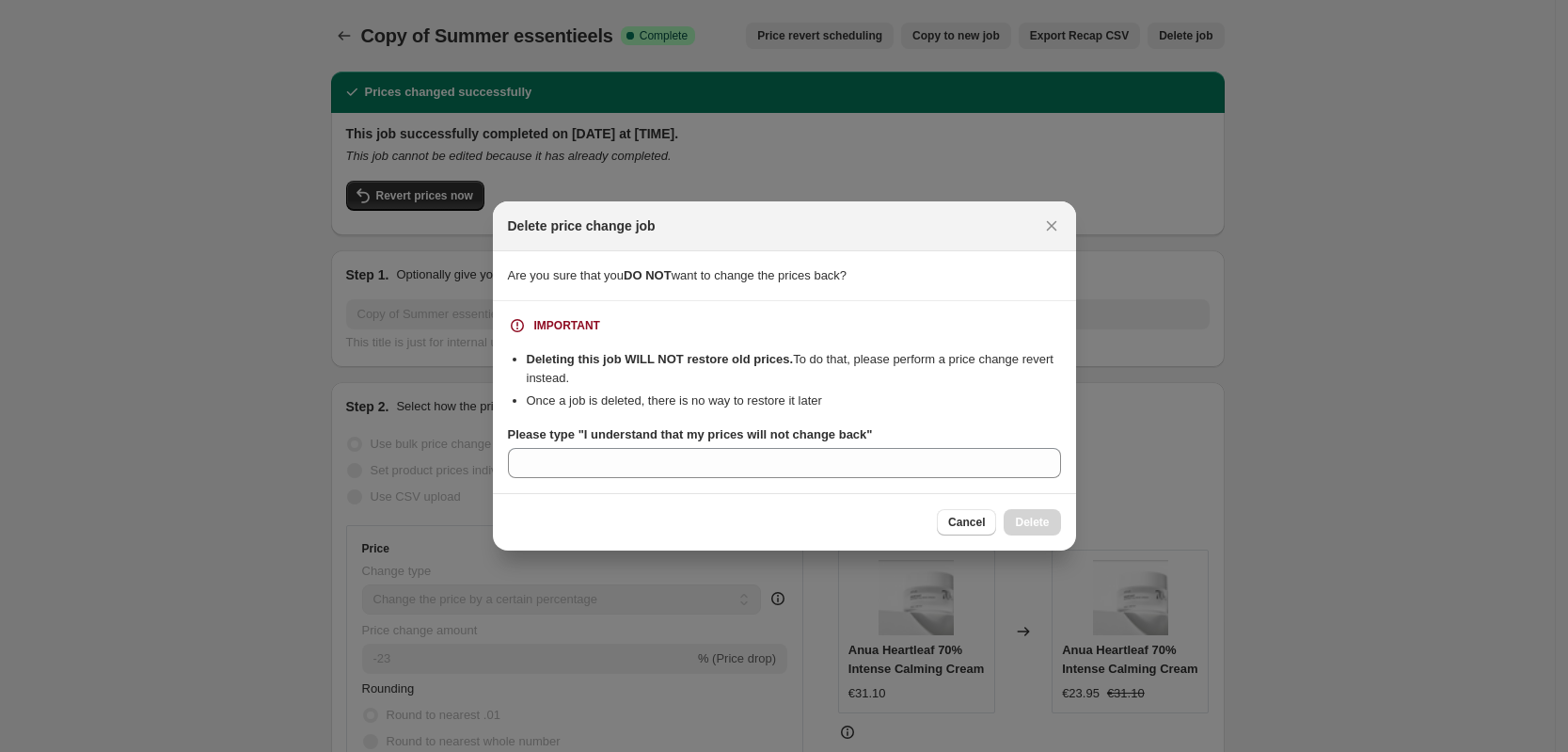click on "IMPORTANT Deleting this job WILL NOT restore old prices.  To do that, please perform a price change revert instead. Once a job is deleted, there is no way to restore it later Please type "I understand that my prices will not change back"" at bounding box center [784, 397] 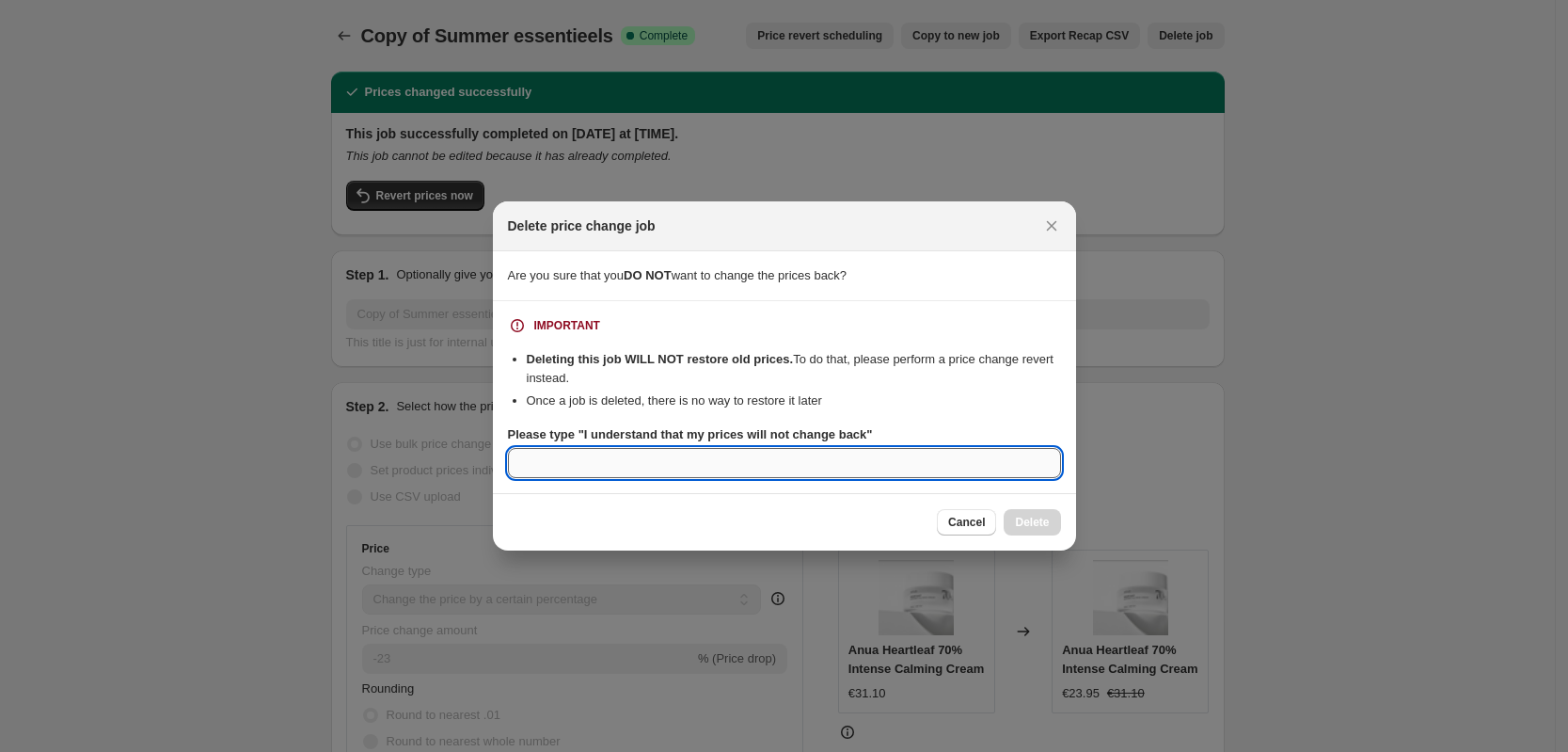 click on "Please type "I understand that my prices will not change back"" at bounding box center [784, 463] 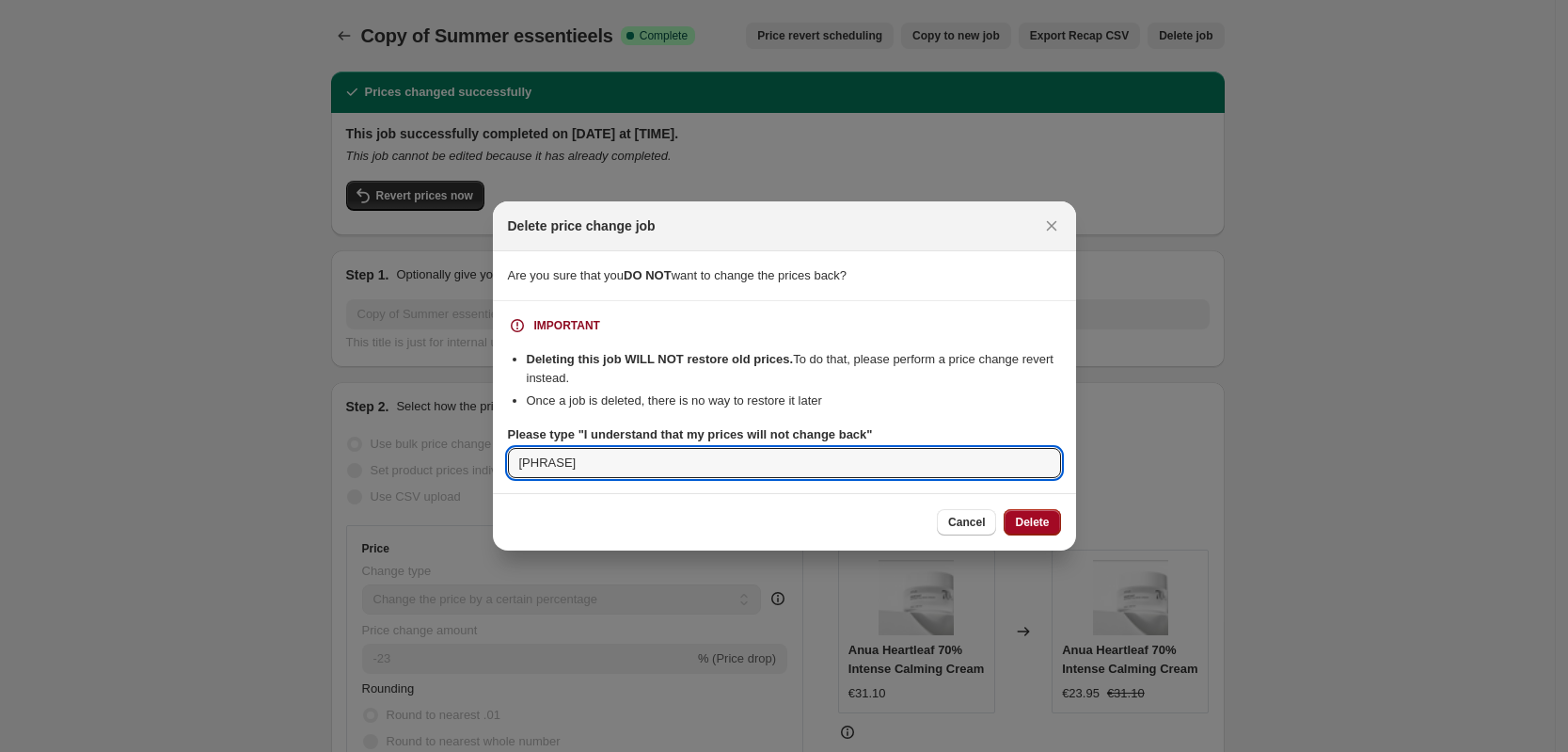 type on "I understand that my prices will not change back" 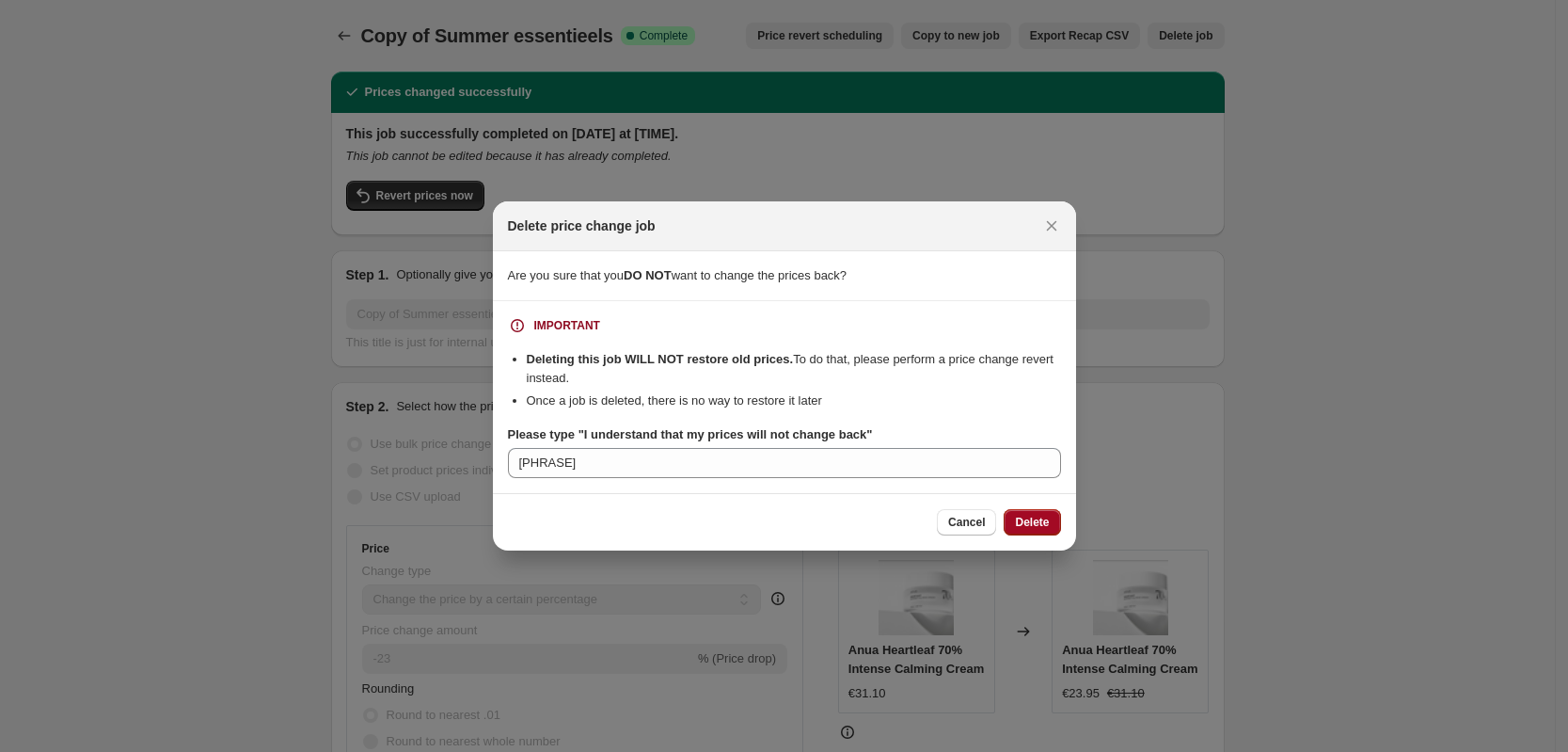 click on "Delete" at bounding box center [1032, 522] 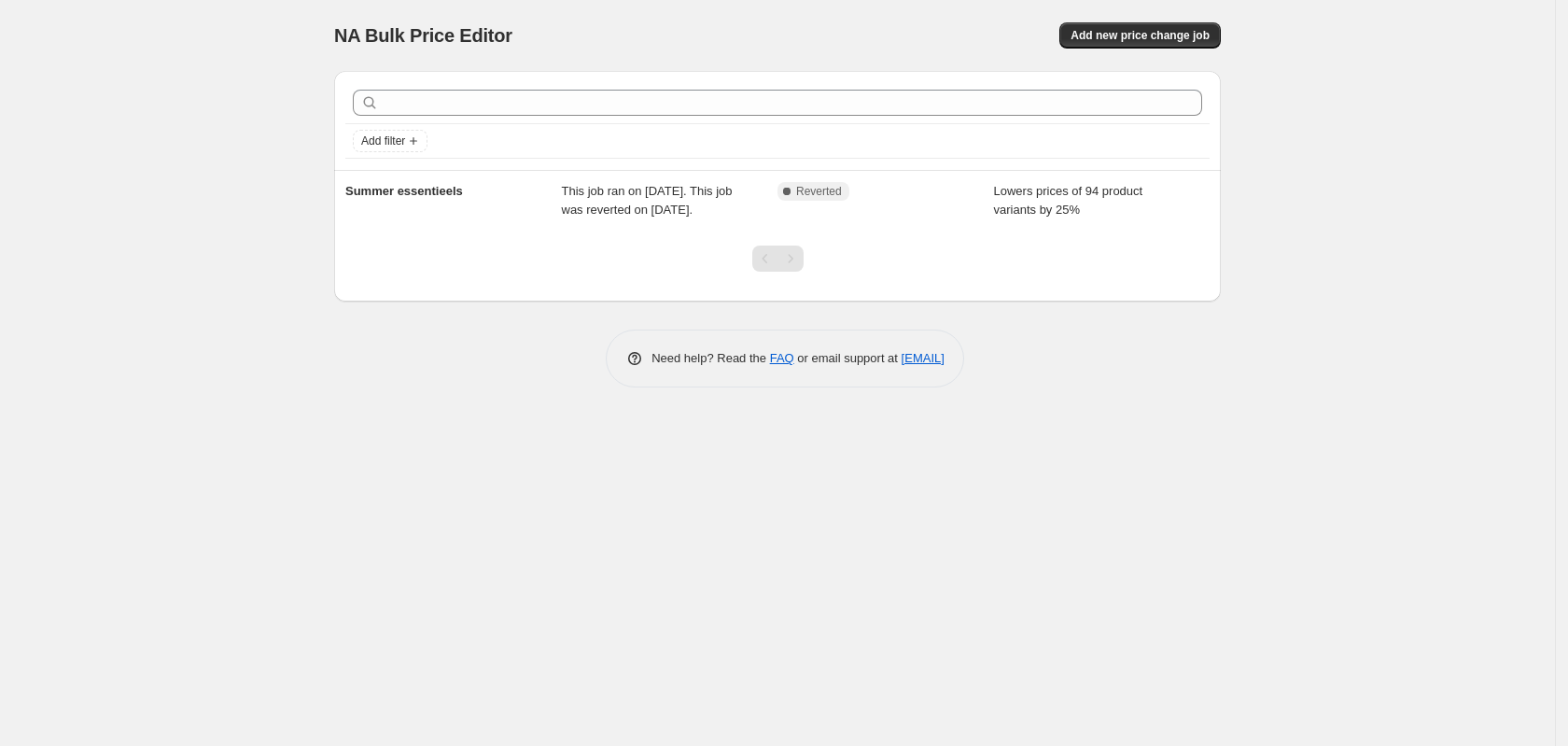 click on "NA Bulk Price Editor. This page is ready NA Bulk Price Editor Add new price change job Add filter   Summer essentieels This job ran on June 23, 2025. This job was reverted on June 23, 2025. Complete Reverted Lowers prices of 94 product variants by 25% Need help? Read the   FAQ   or email support at   support+a59004@northern-apps.com" at bounding box center [777, 373] 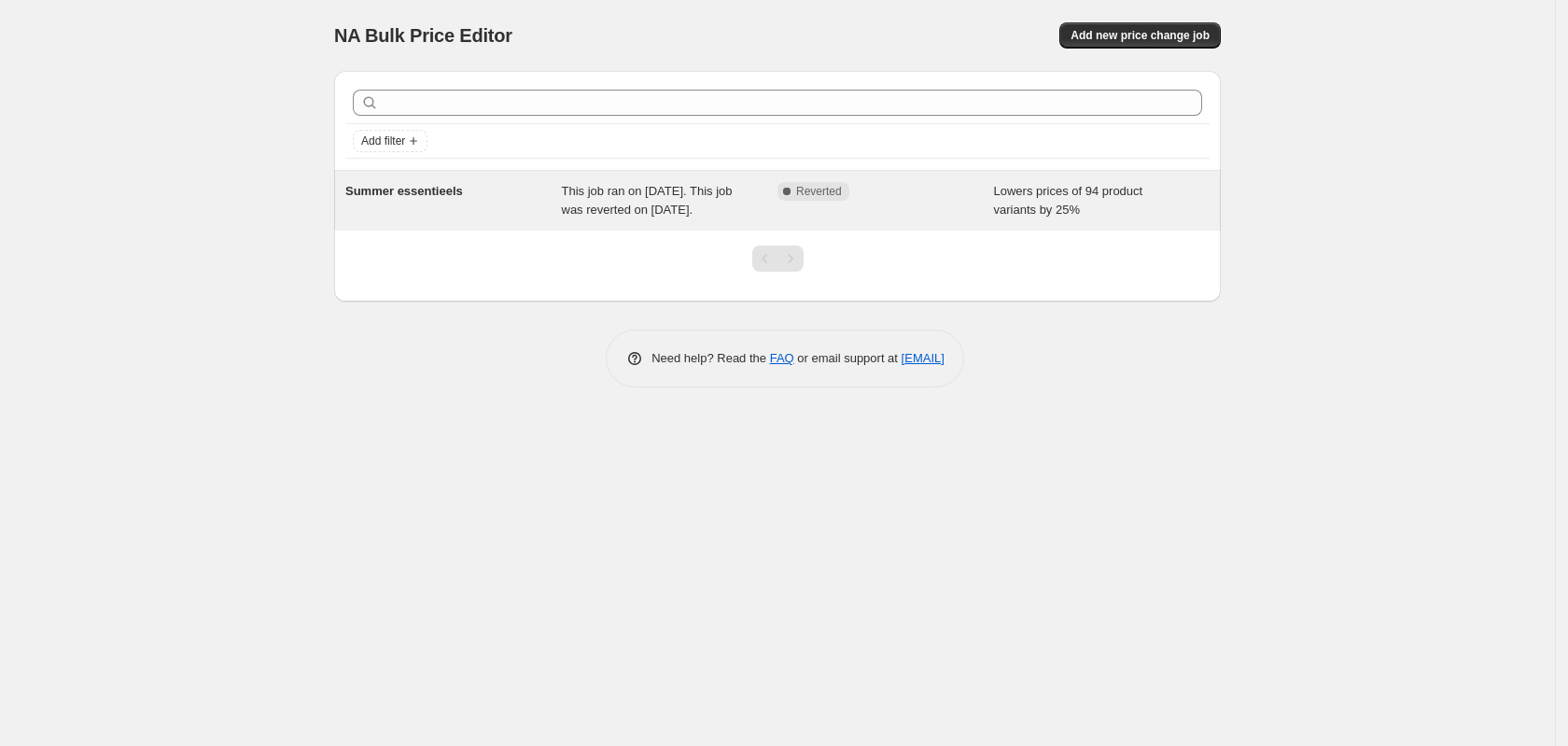 click on "Summer essentieels" at bounding box center (454, 201) 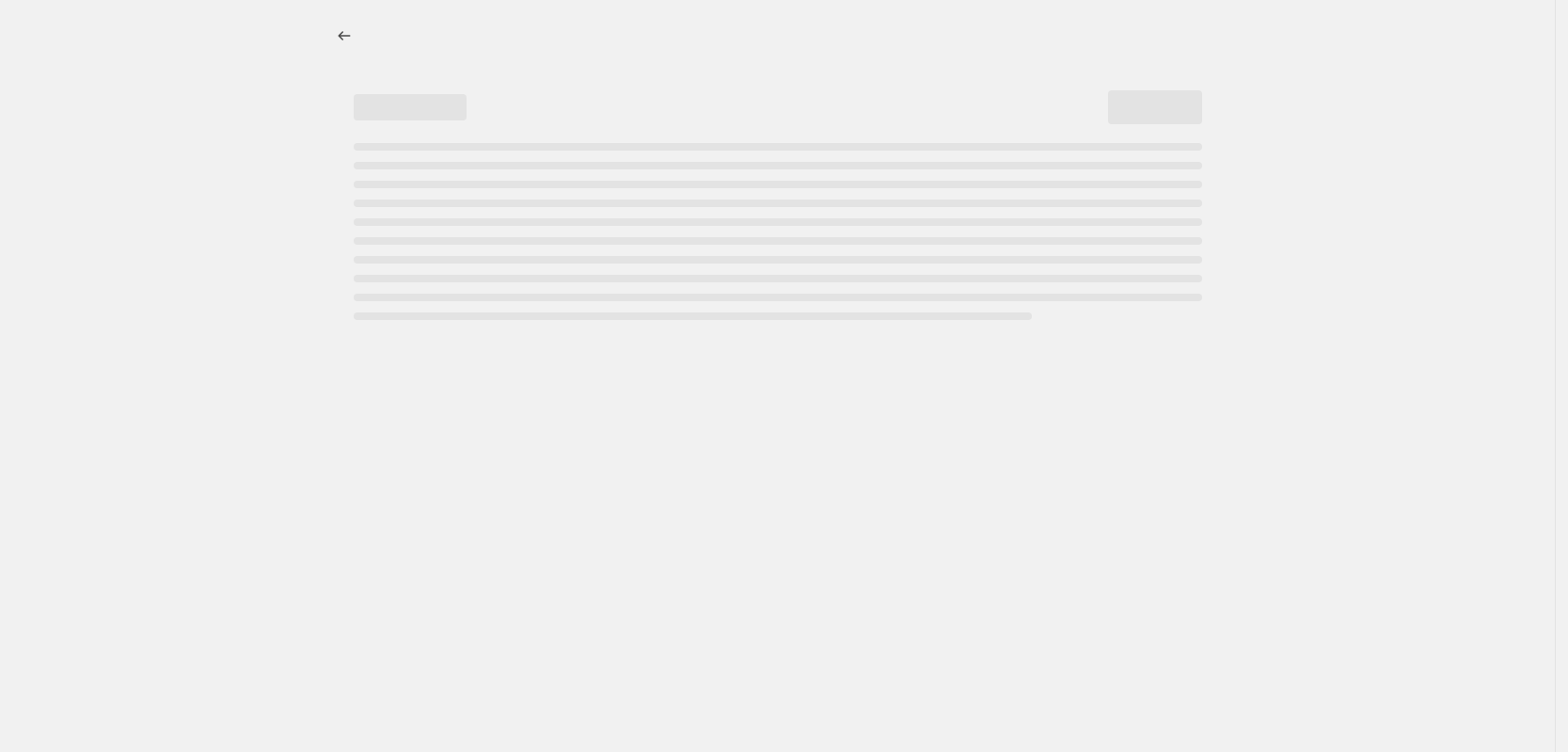 select on "percentage" 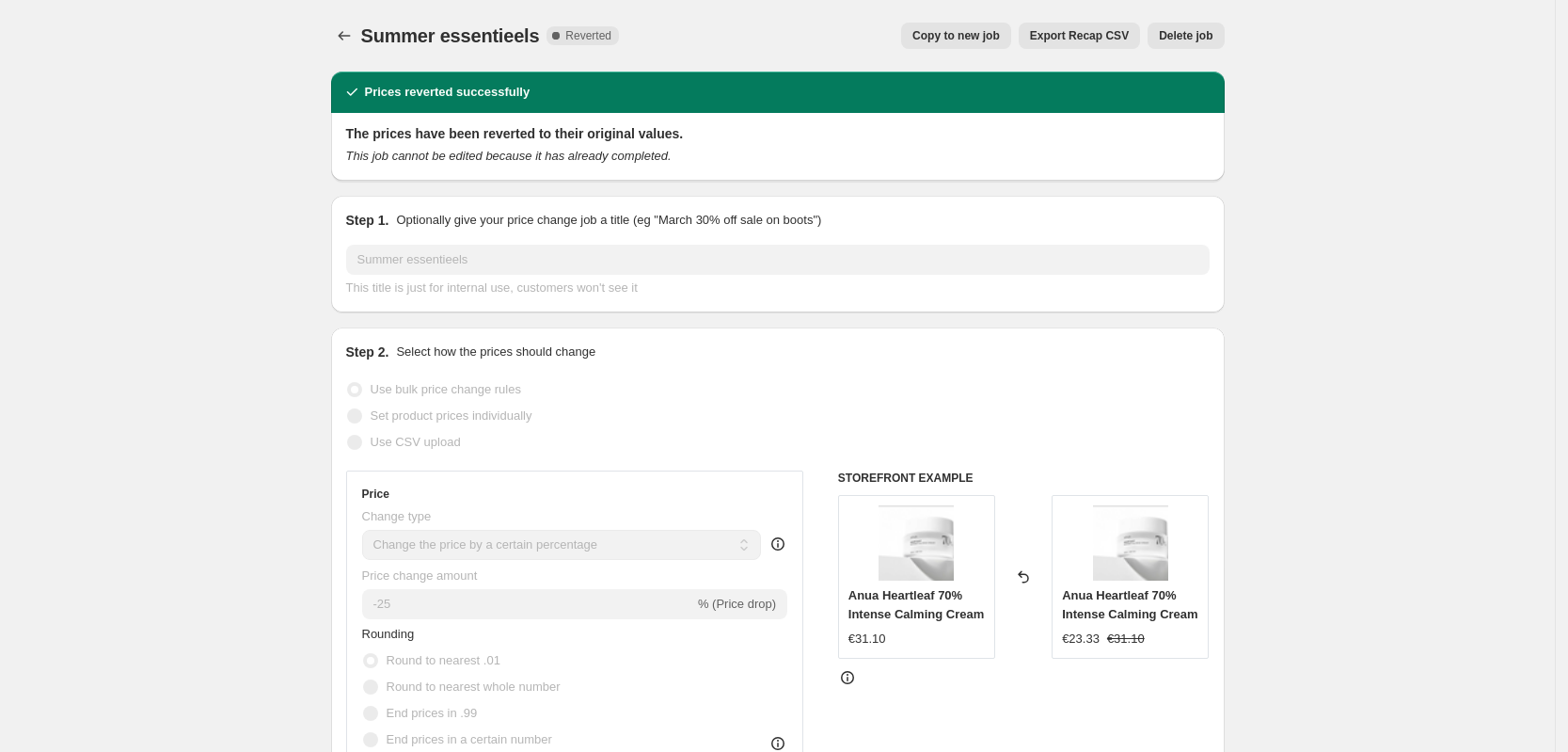 click on "Delete job" at bounding box center (1185, 36) 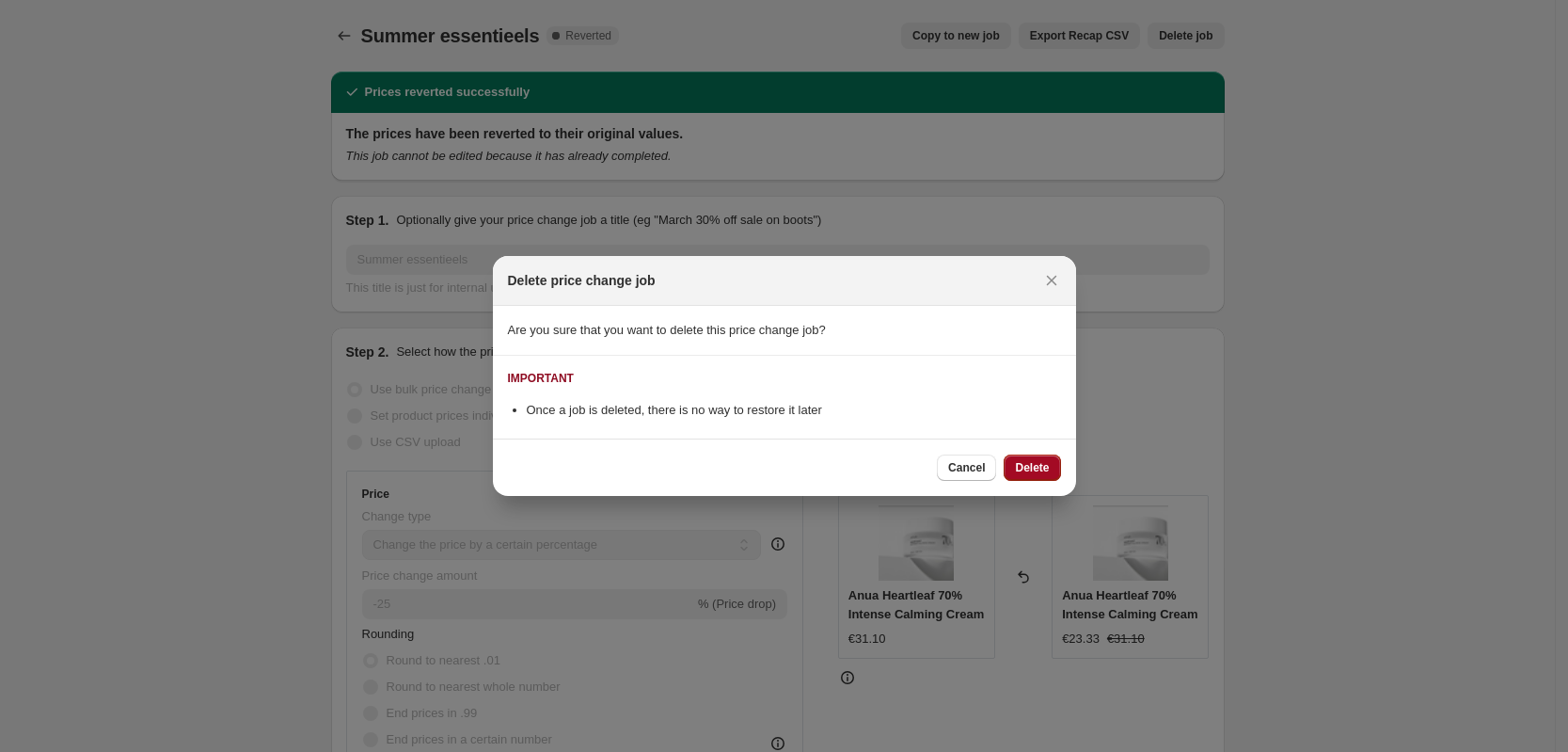 click on "Delete" at bounding box center [1032, 468] 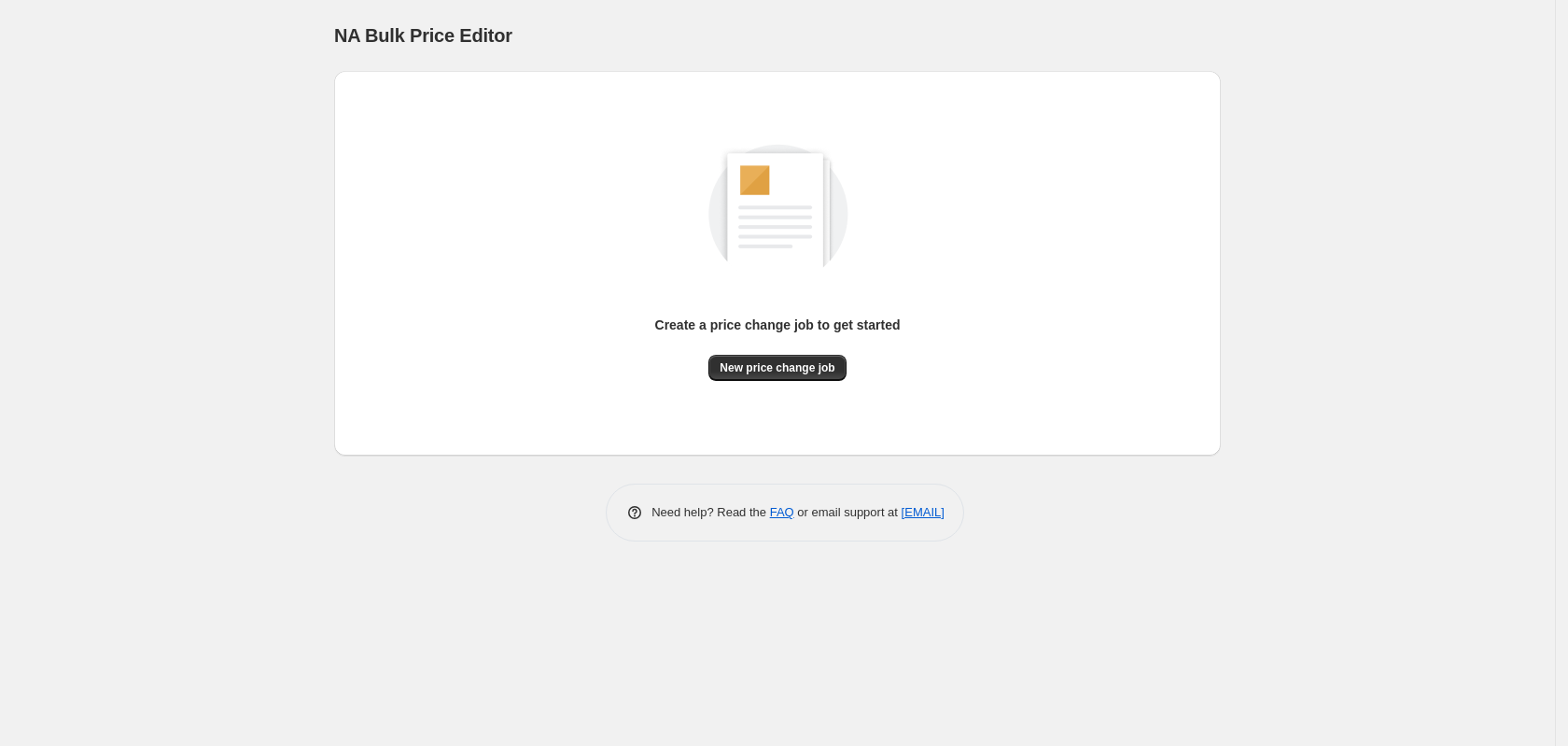 click on "NA Bulk Price Editor. This page is ready NA Bulk Price Editor Create a price change job to get started New price change job Need help? Read the   FAQ   or email support at   support+a59004@northern-apps.com" at bounding box center [777, 373] 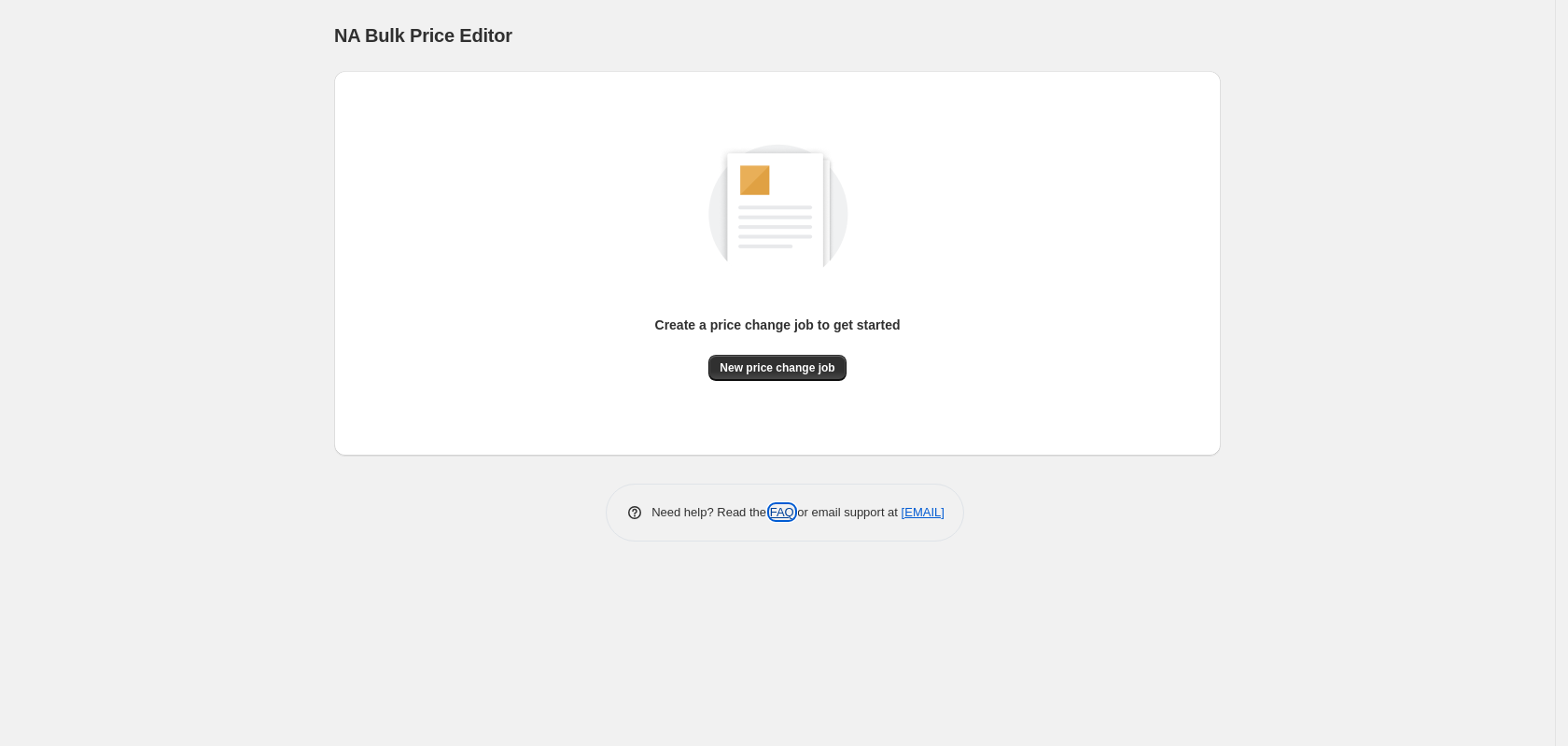 click on "FAQ" at bounding box center [782, 512] 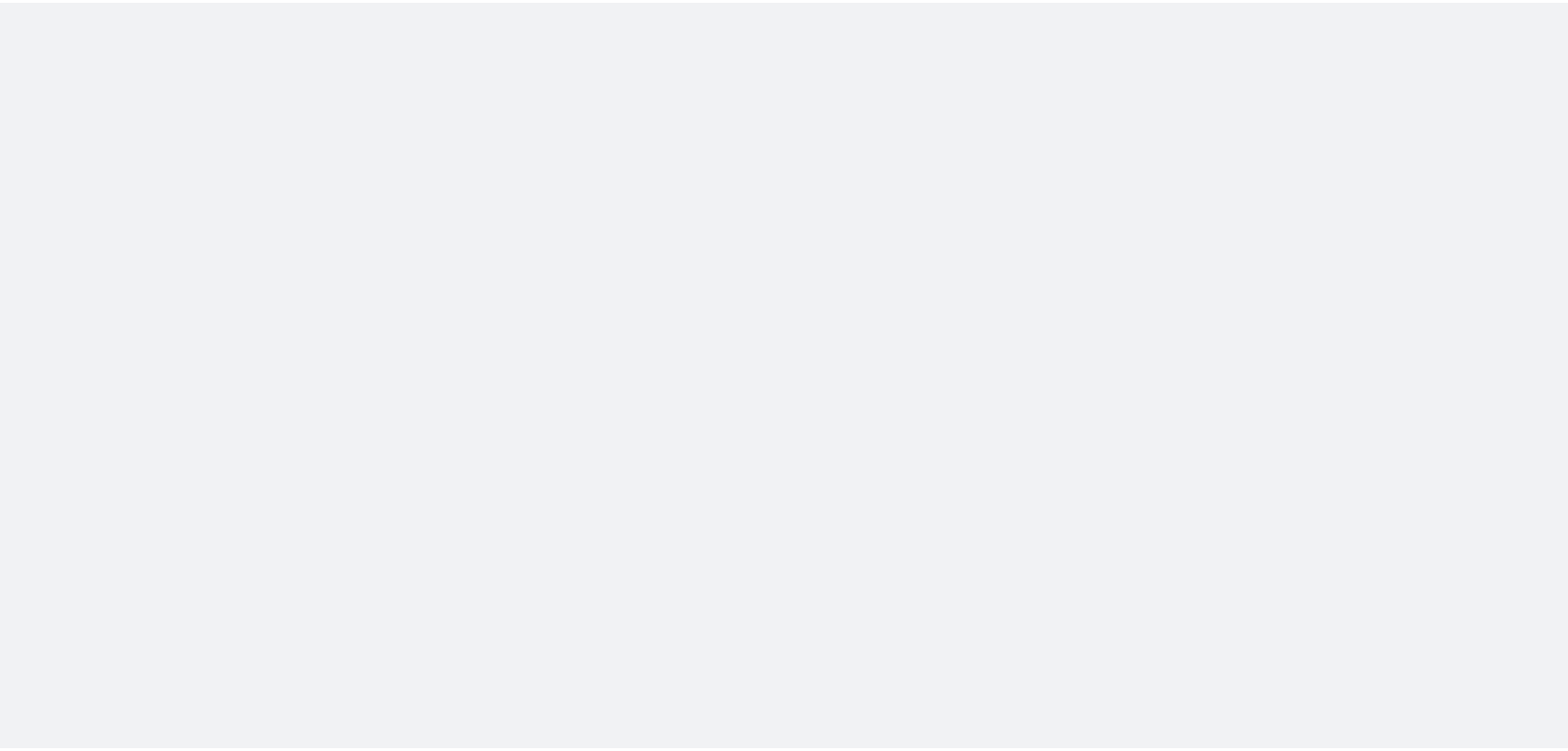 scroll, scrollTop: 0, scrollLeft: 0, axis: both 